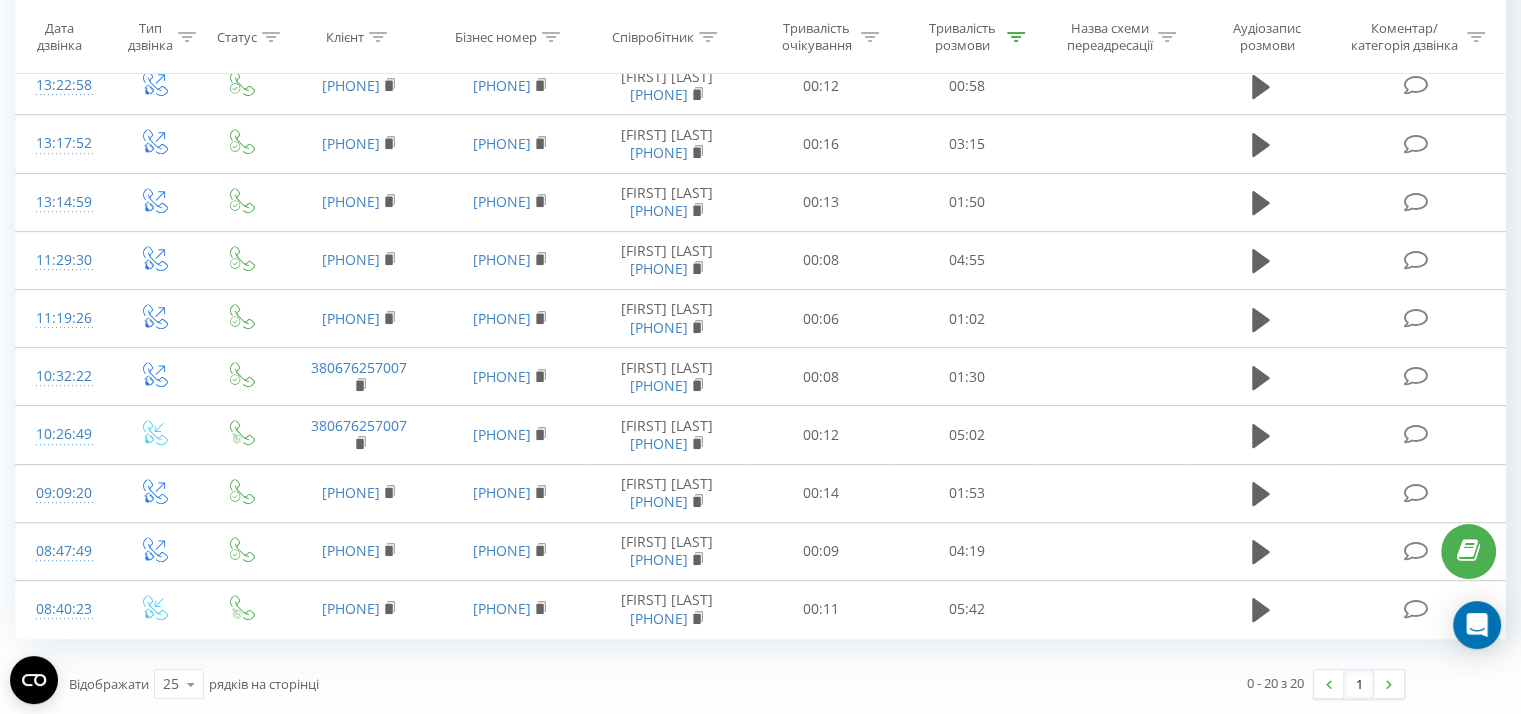 scroll, scrollTop: 0, scrollLeft: 0, axis: both 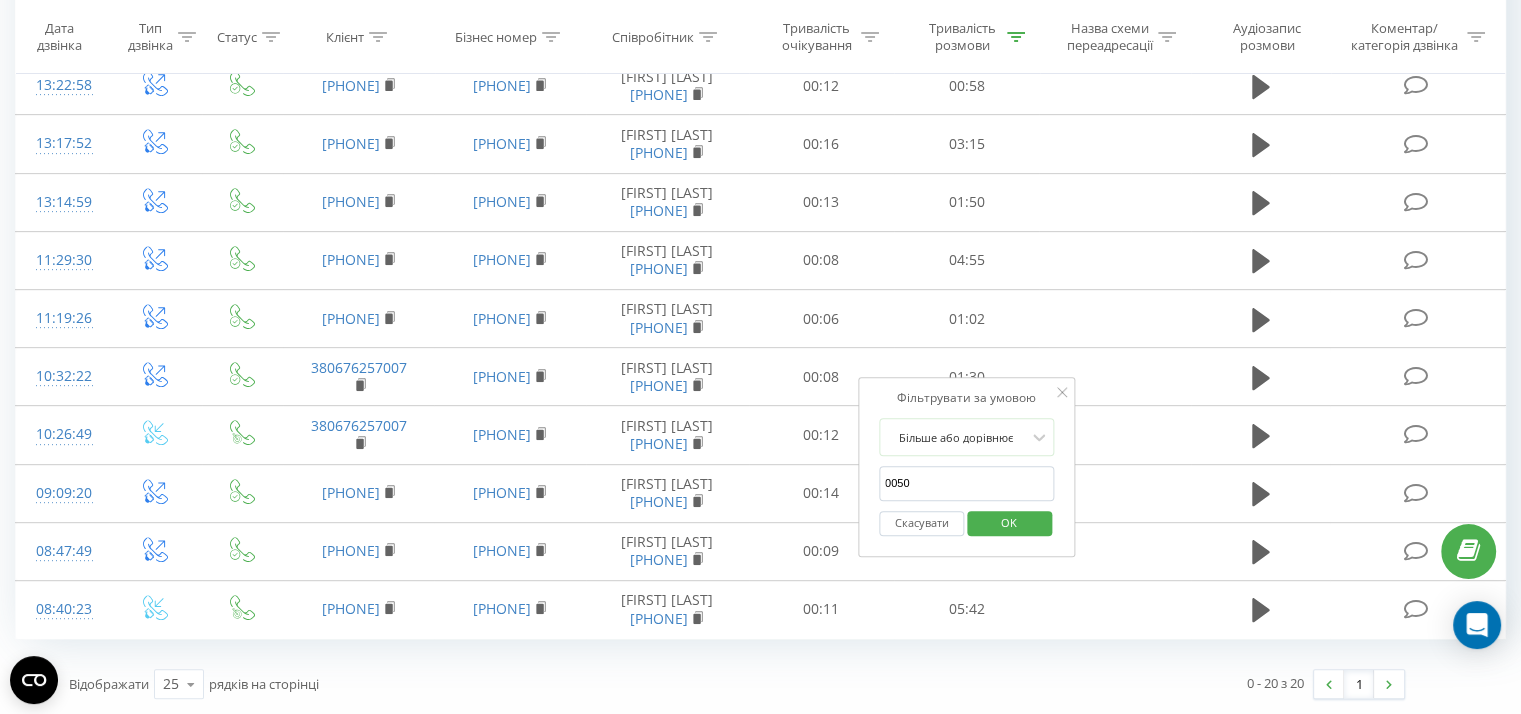click on "OK" at bounding box center [1009, 522] 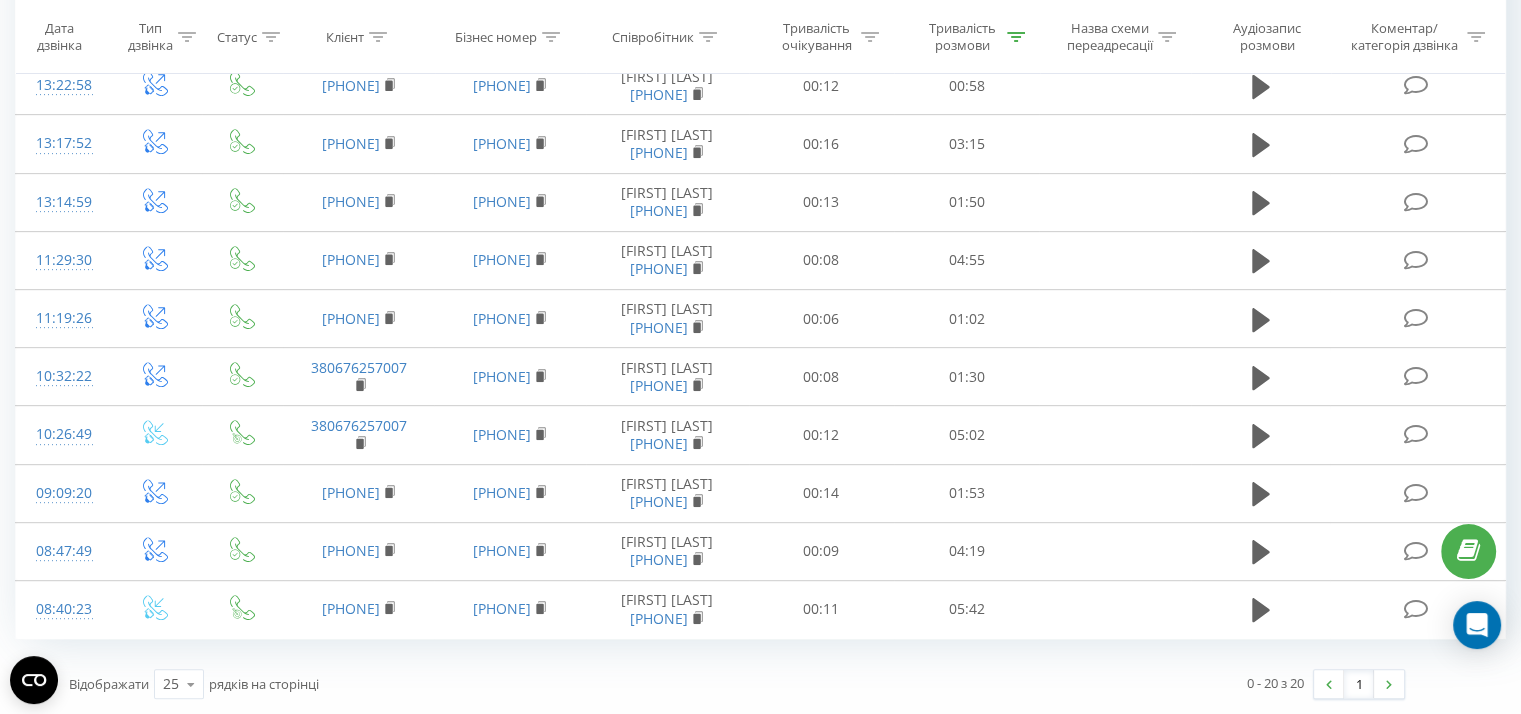 click 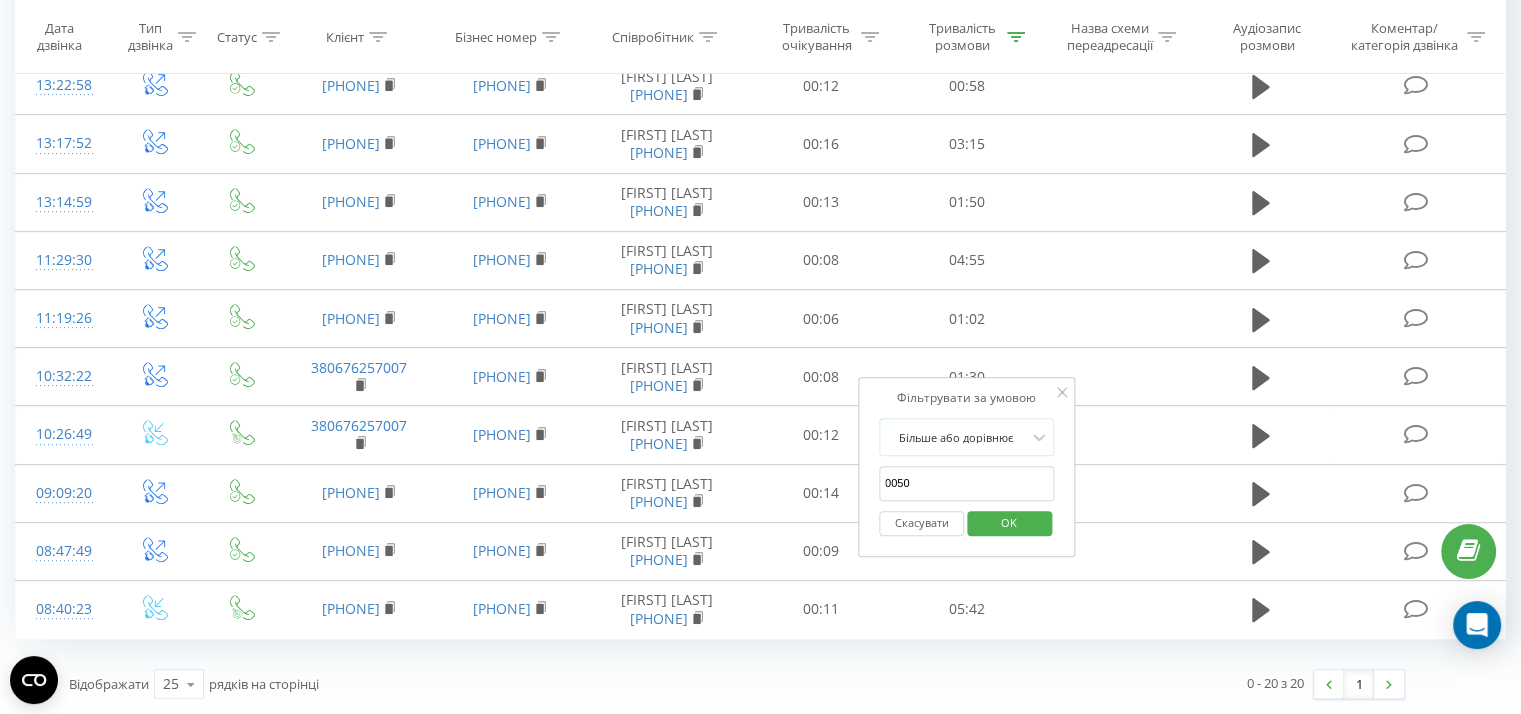 drag, startPoint x: 1013, startPoint y: 227, endPoint x: 1091, endPoint y: 249, distance: 81.0432 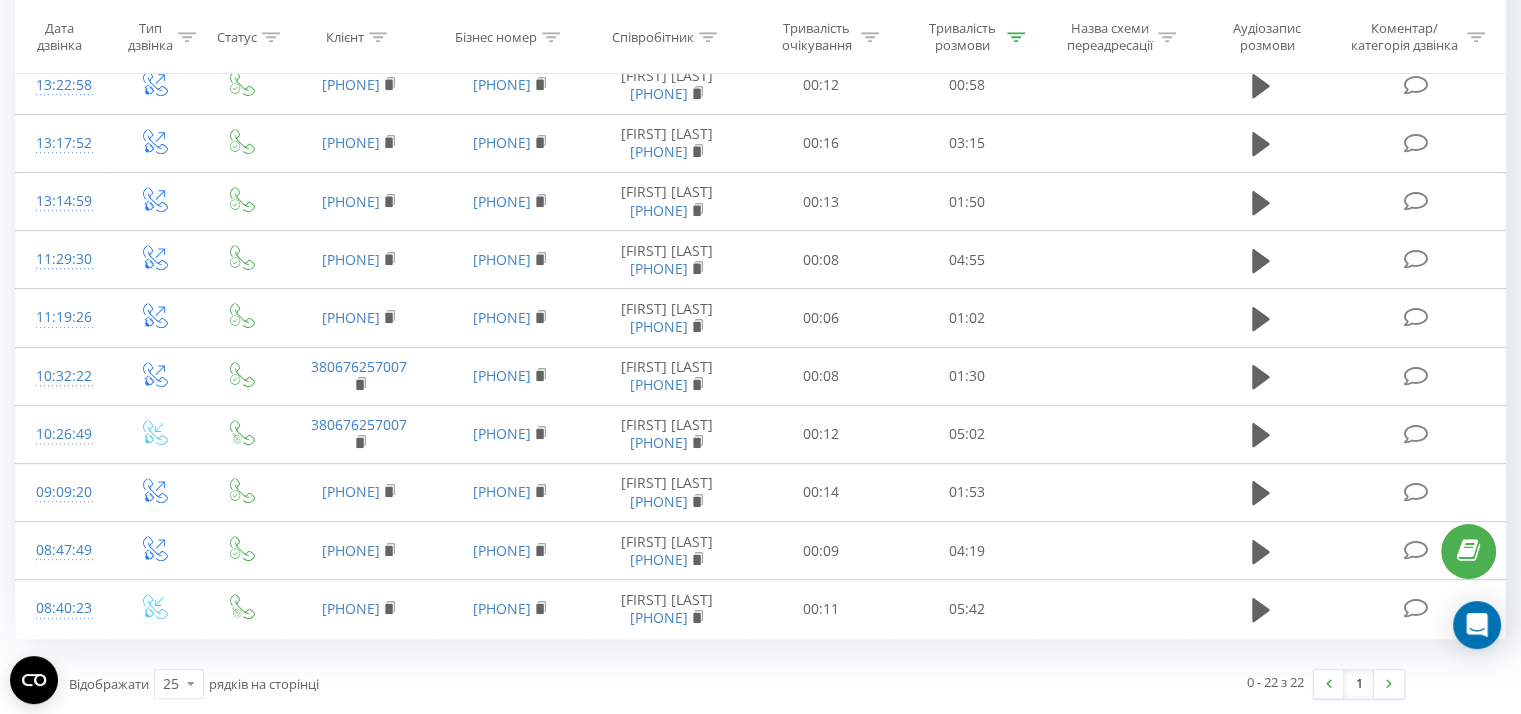 scroll, scrollTop: 1274, scrollLeft: 0, axis: vertical 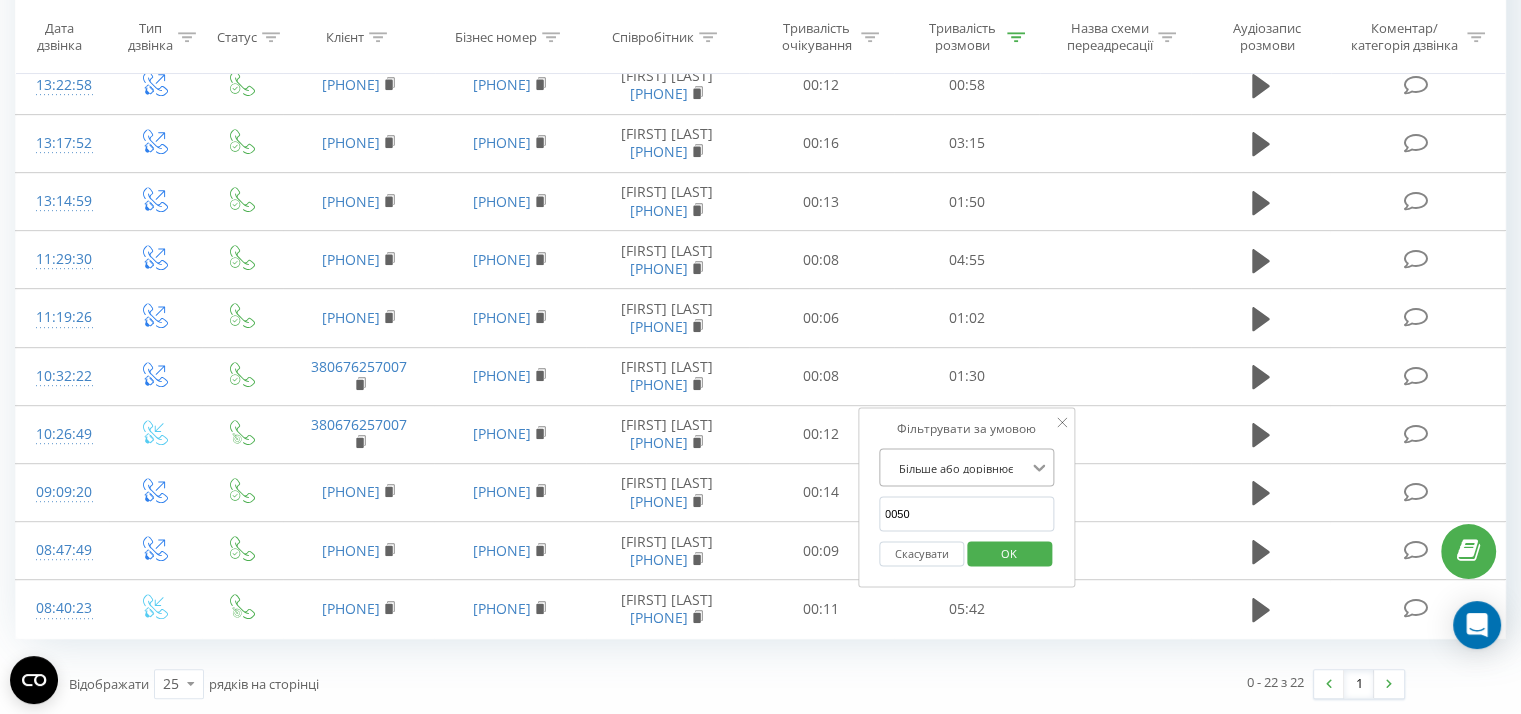 click on "Більше або дорівнює" at bounding box center [967, 468] 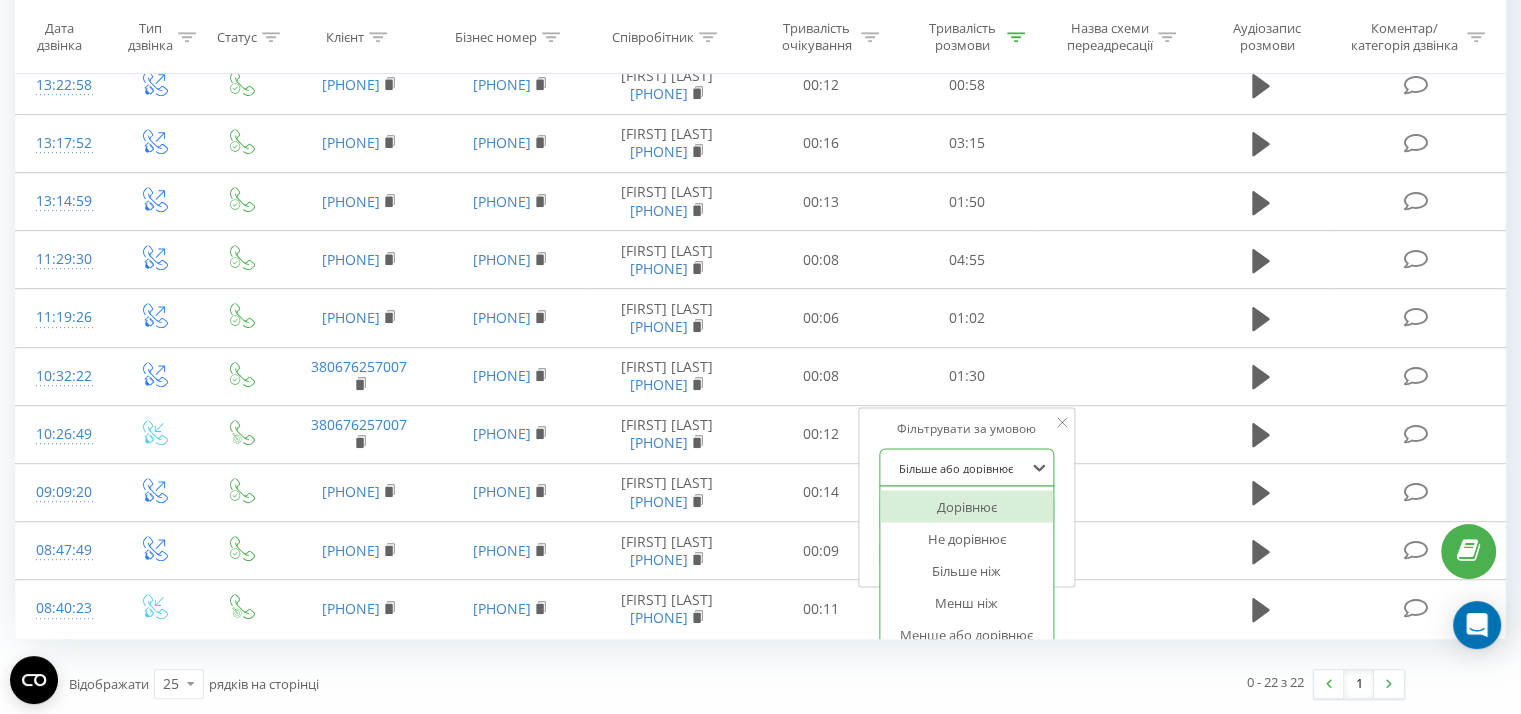 click at bounding box center [956, 467] 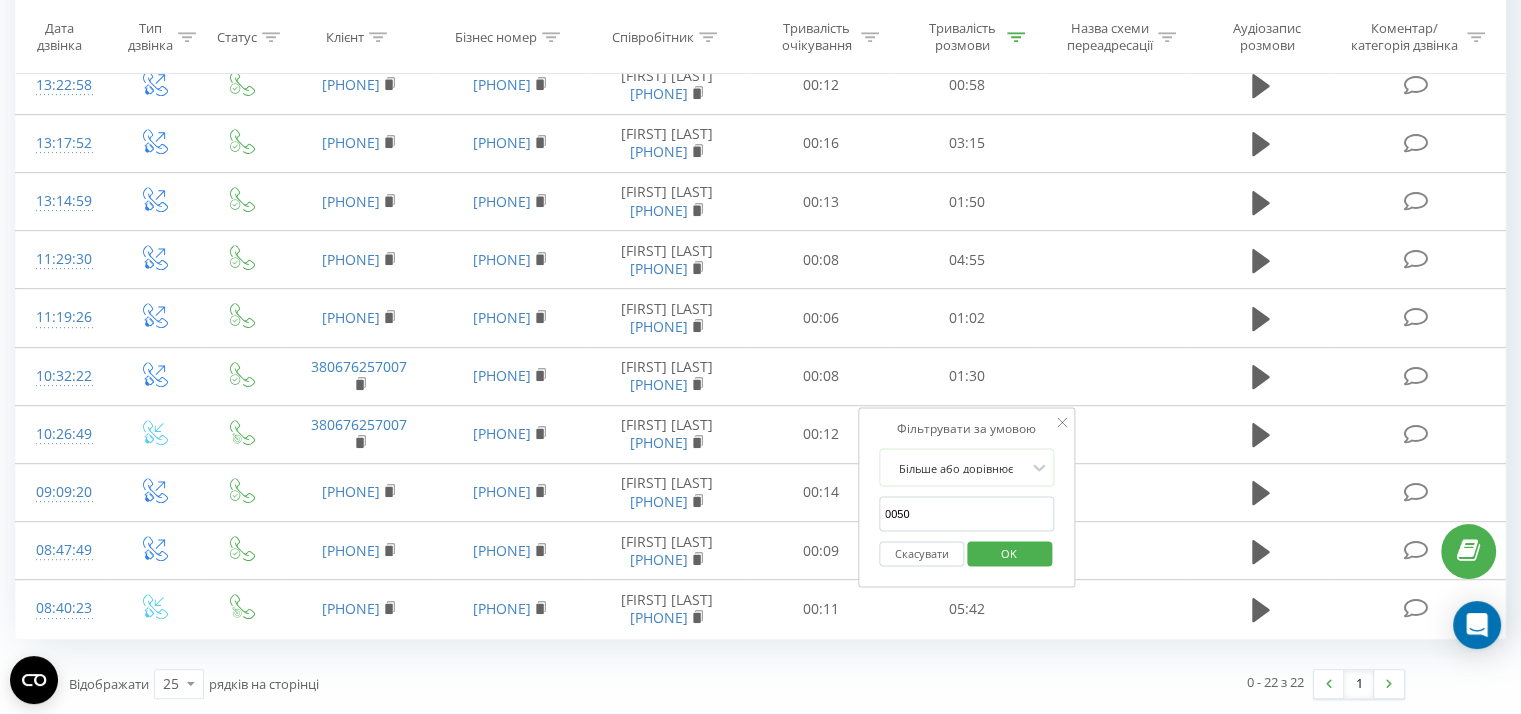 drag, startPoint x: 983, startPoint y: 186, endPoint x: 872, endPoint y: 183, distance: 111.040535 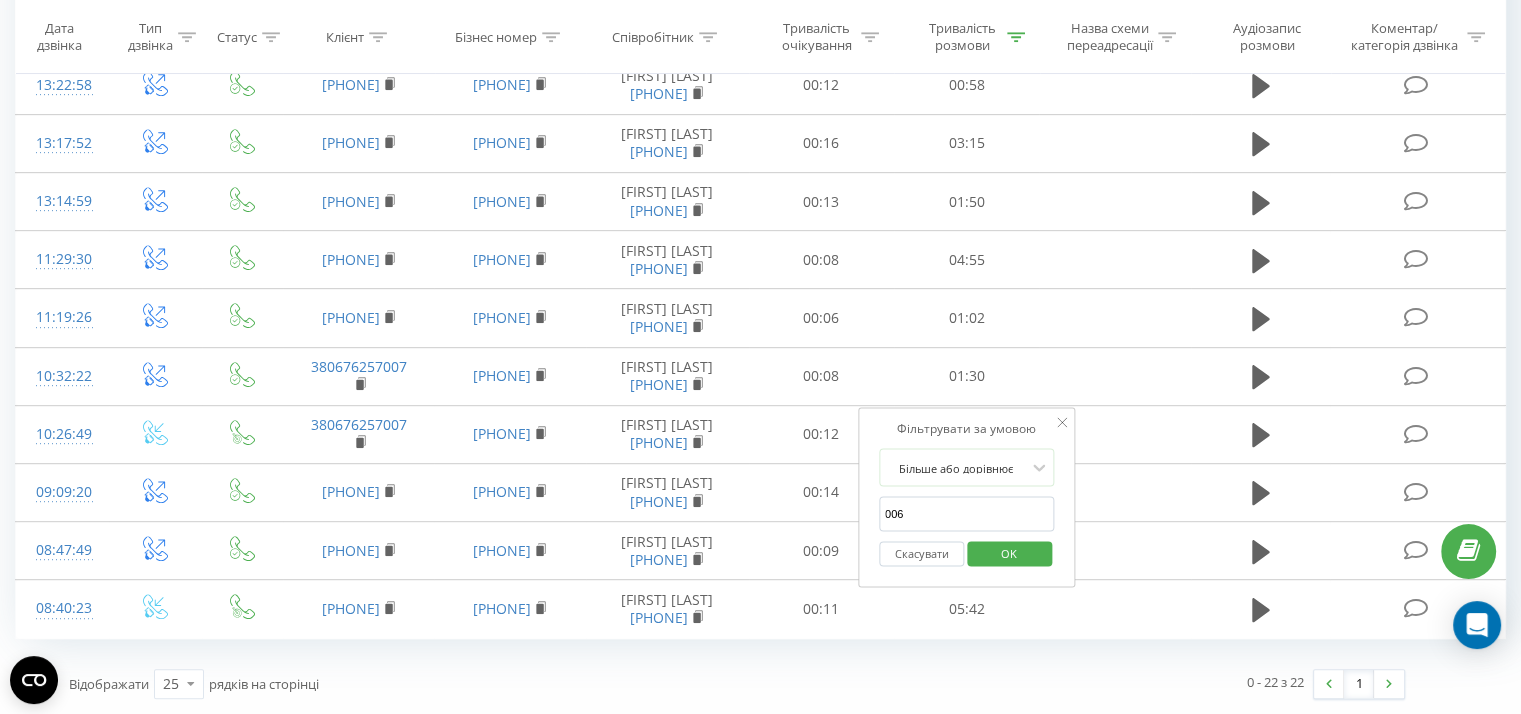 type on "0060" 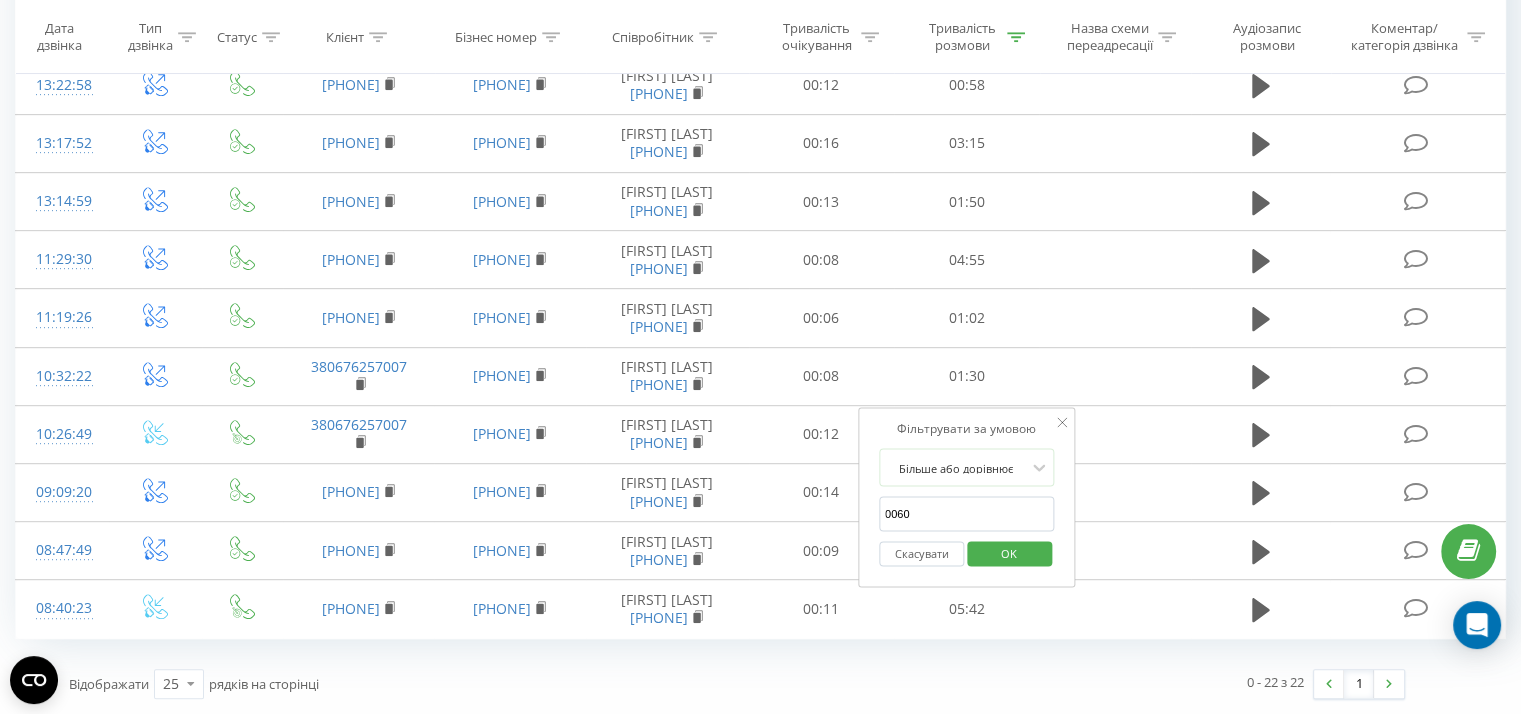 click on "OK" at bounding box center (1009, 552) 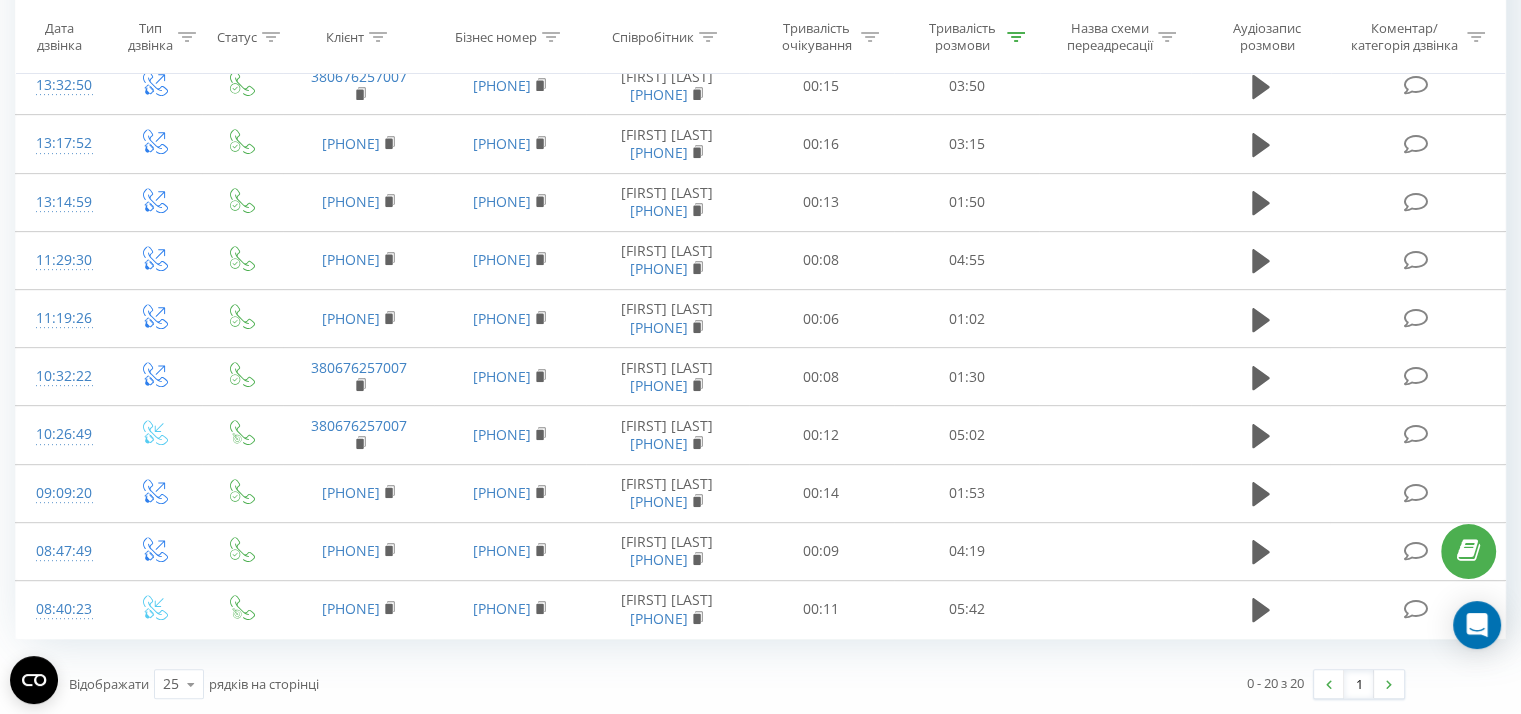 scroll, scrollTop: 1127, scrollLeft: 0, axis: vertical 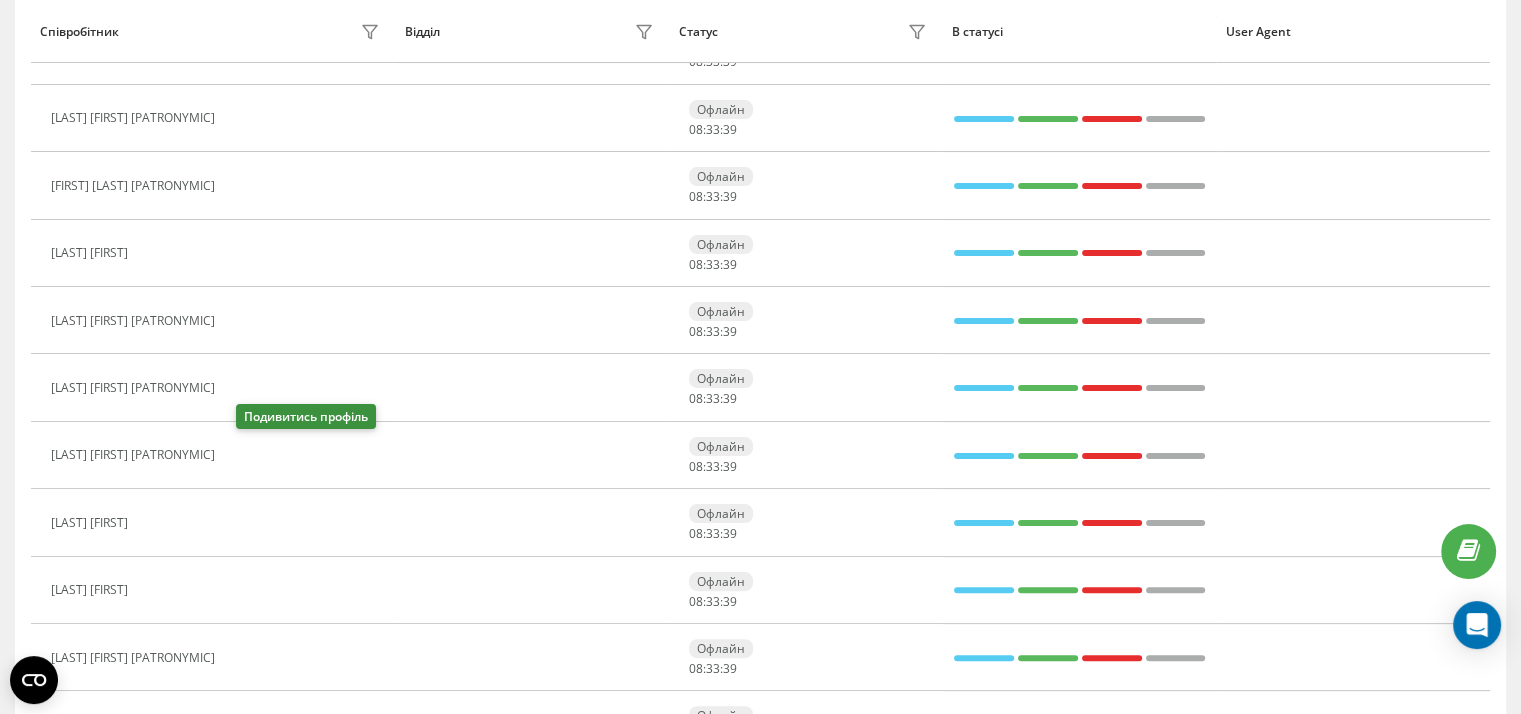 click 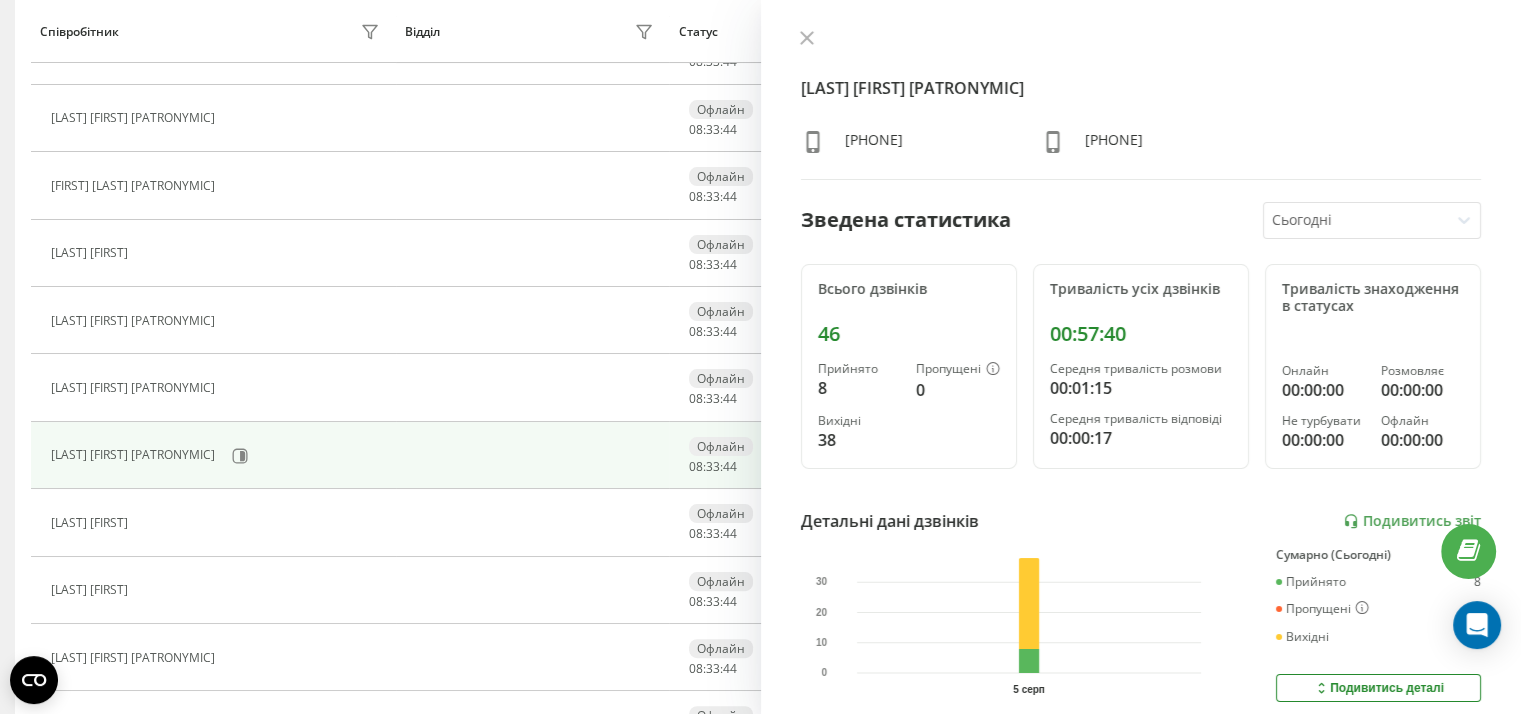drag, startPoint x: 806, startPoint y: 43, endPoint x: 792, endPoint y: 51, distance: 16.124516 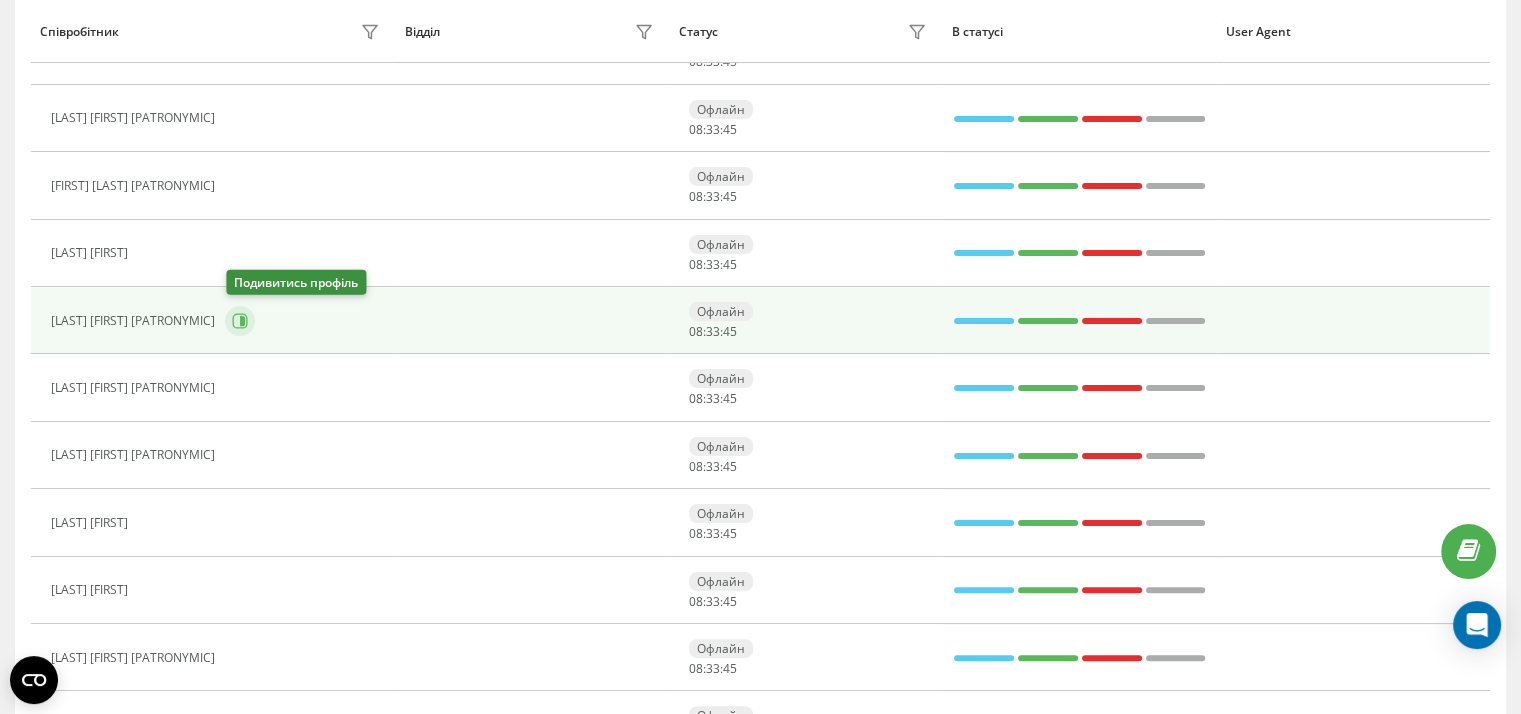 click 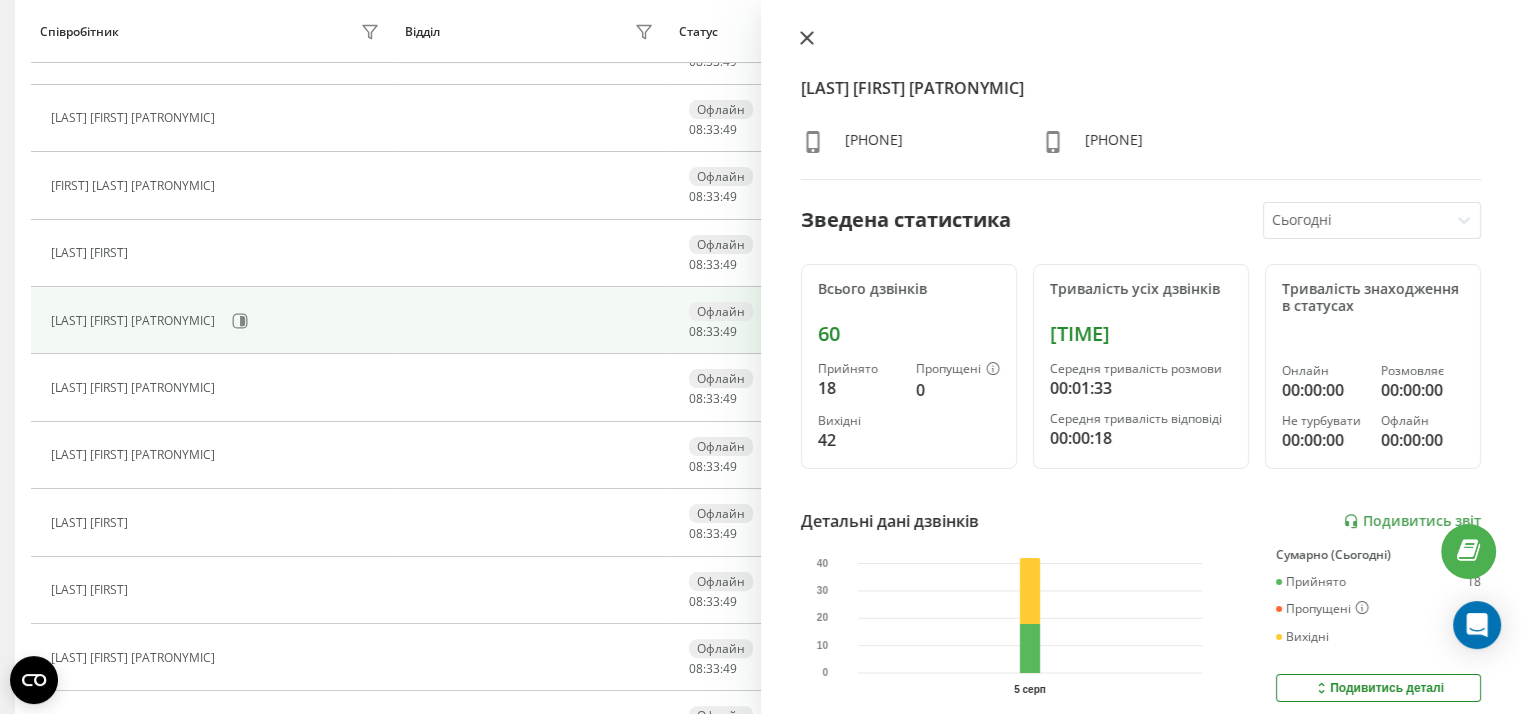 click 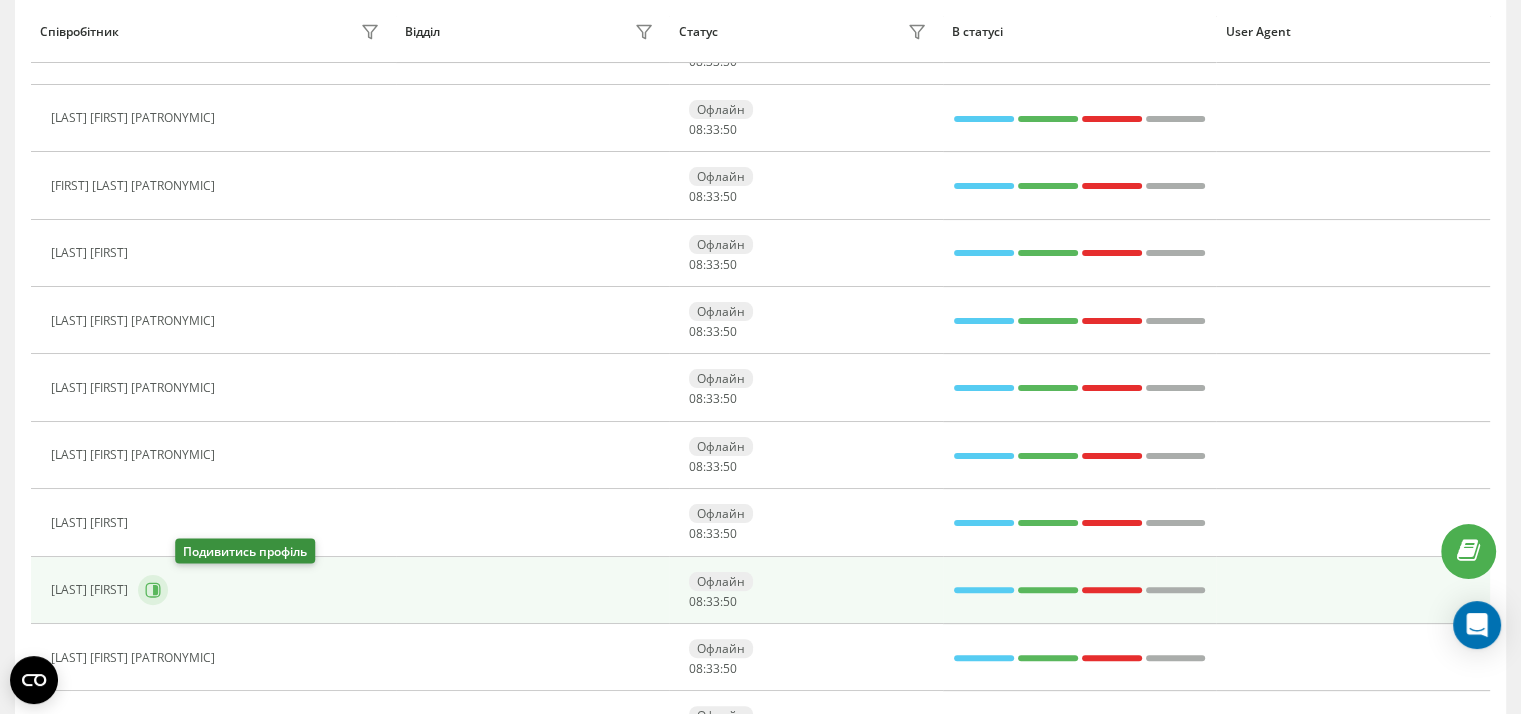click 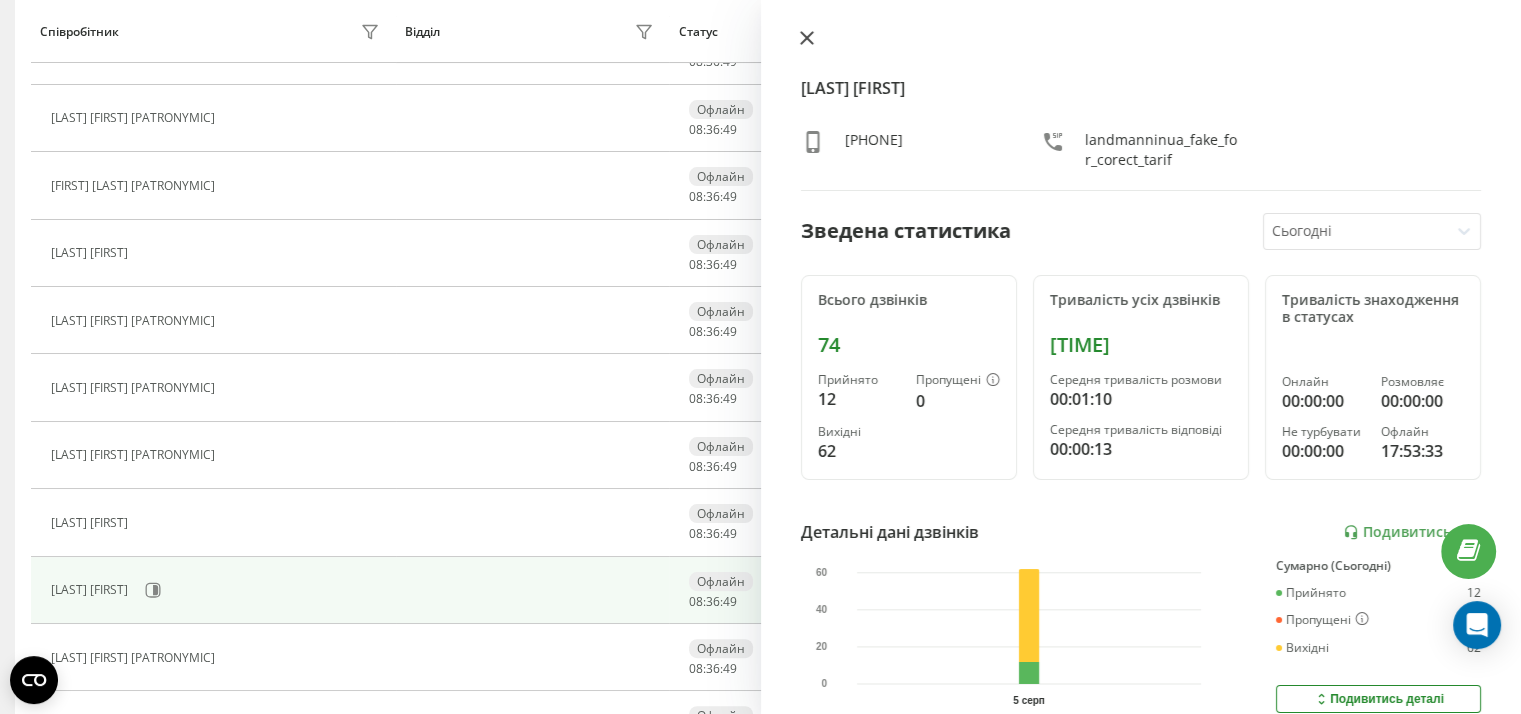 click 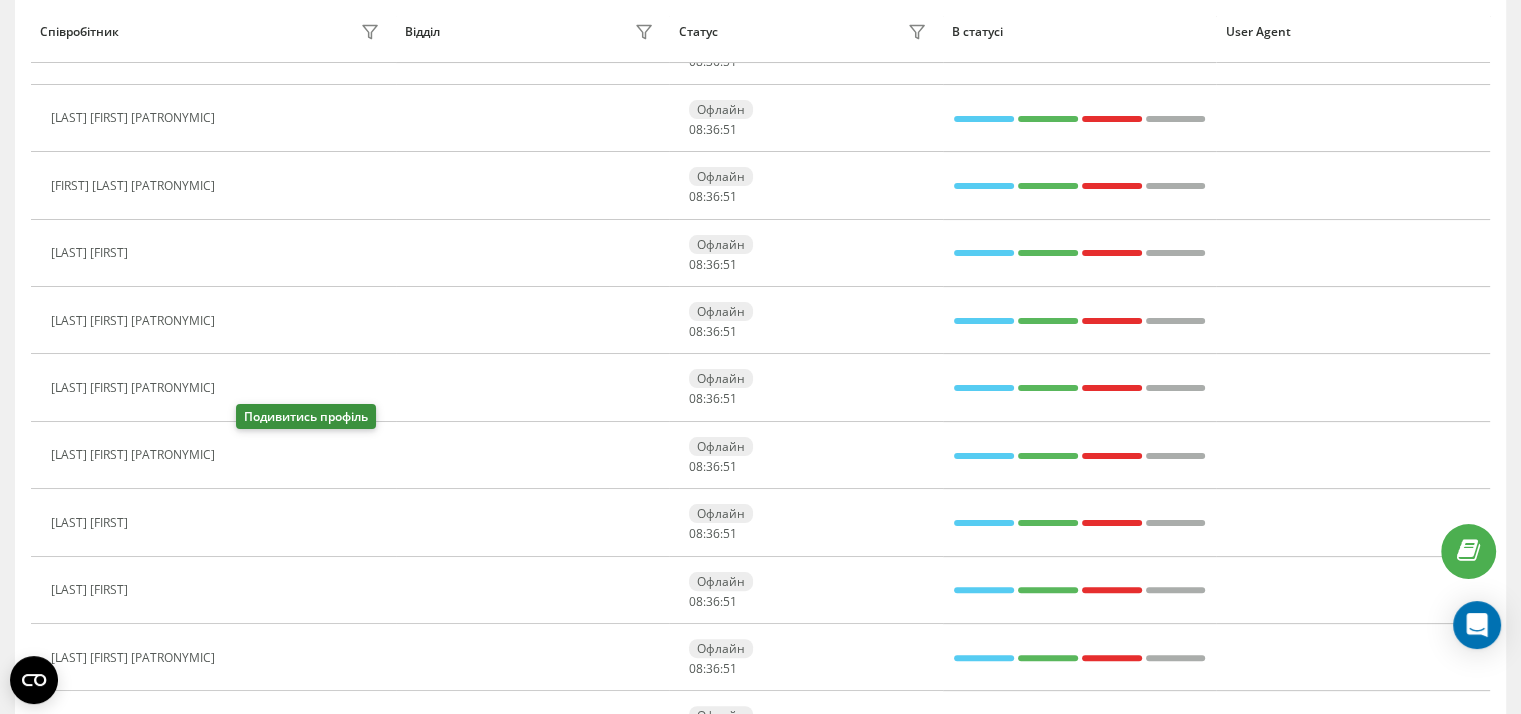 click 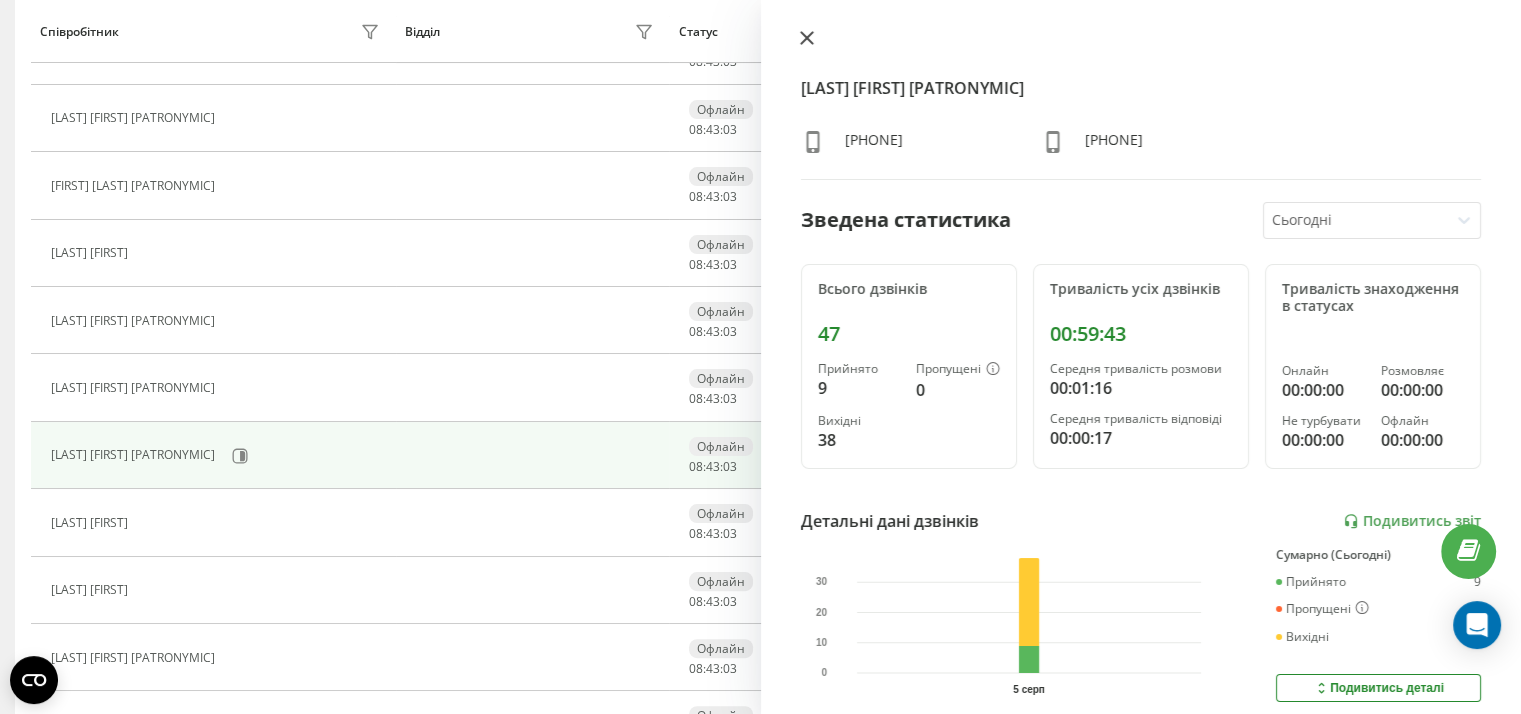 click 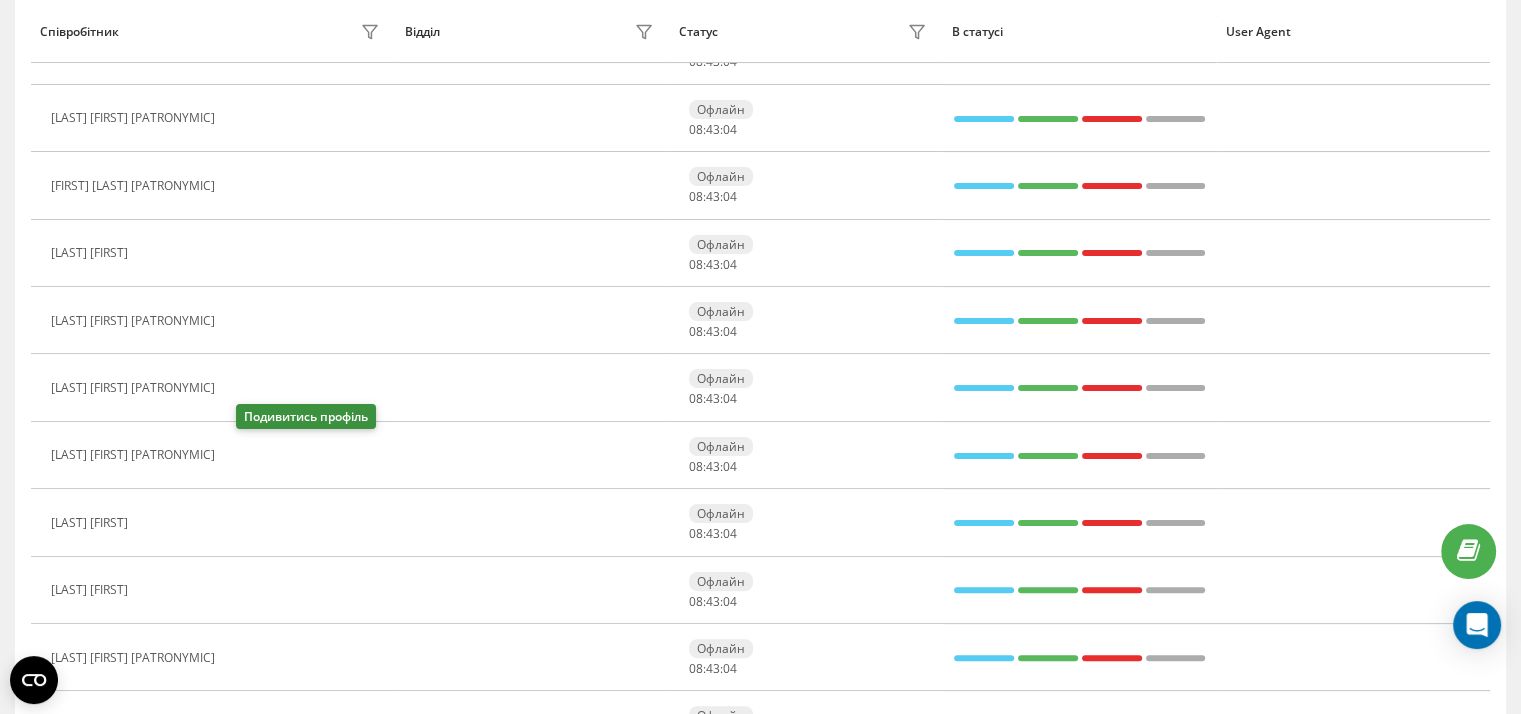 click 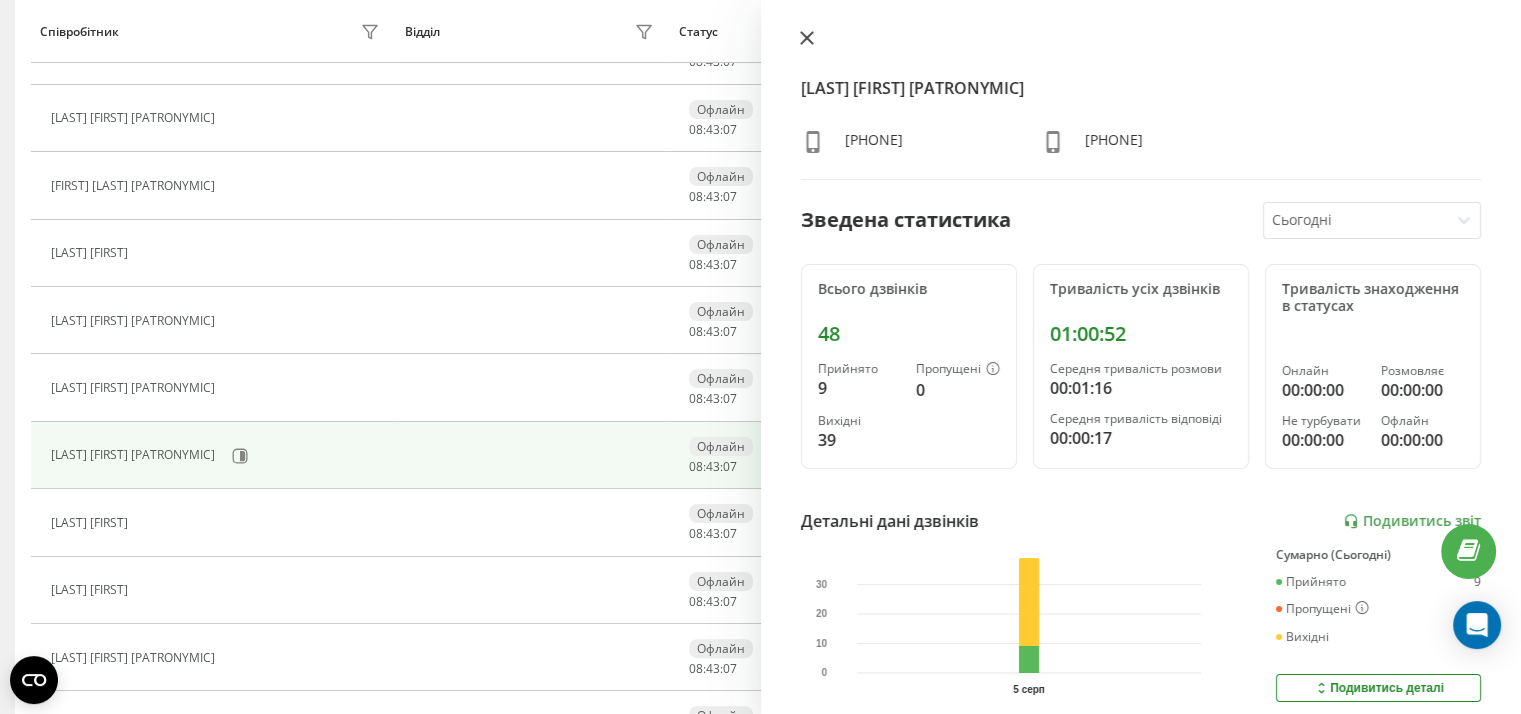click 